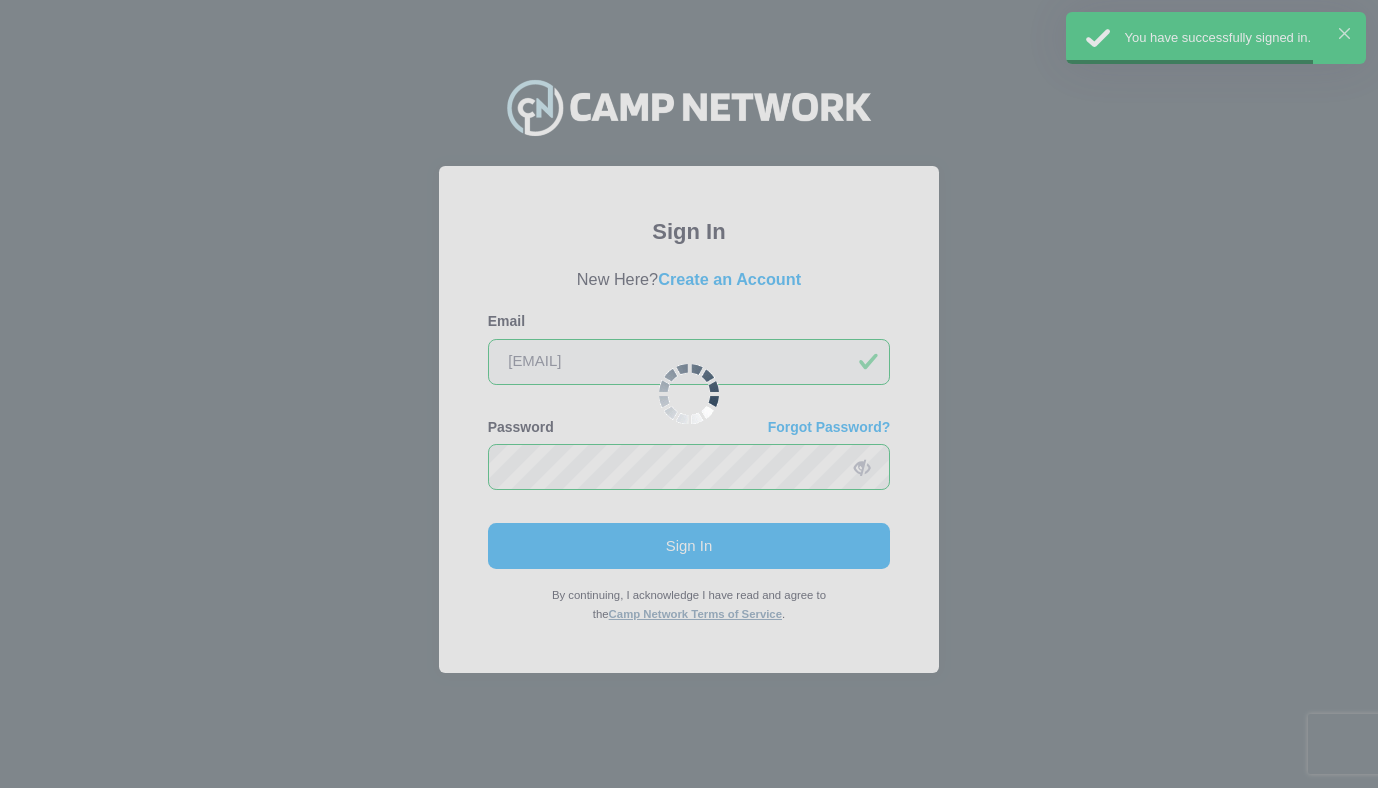 scroll, scrollTop: 0, scrollLeft: 0, axis: both 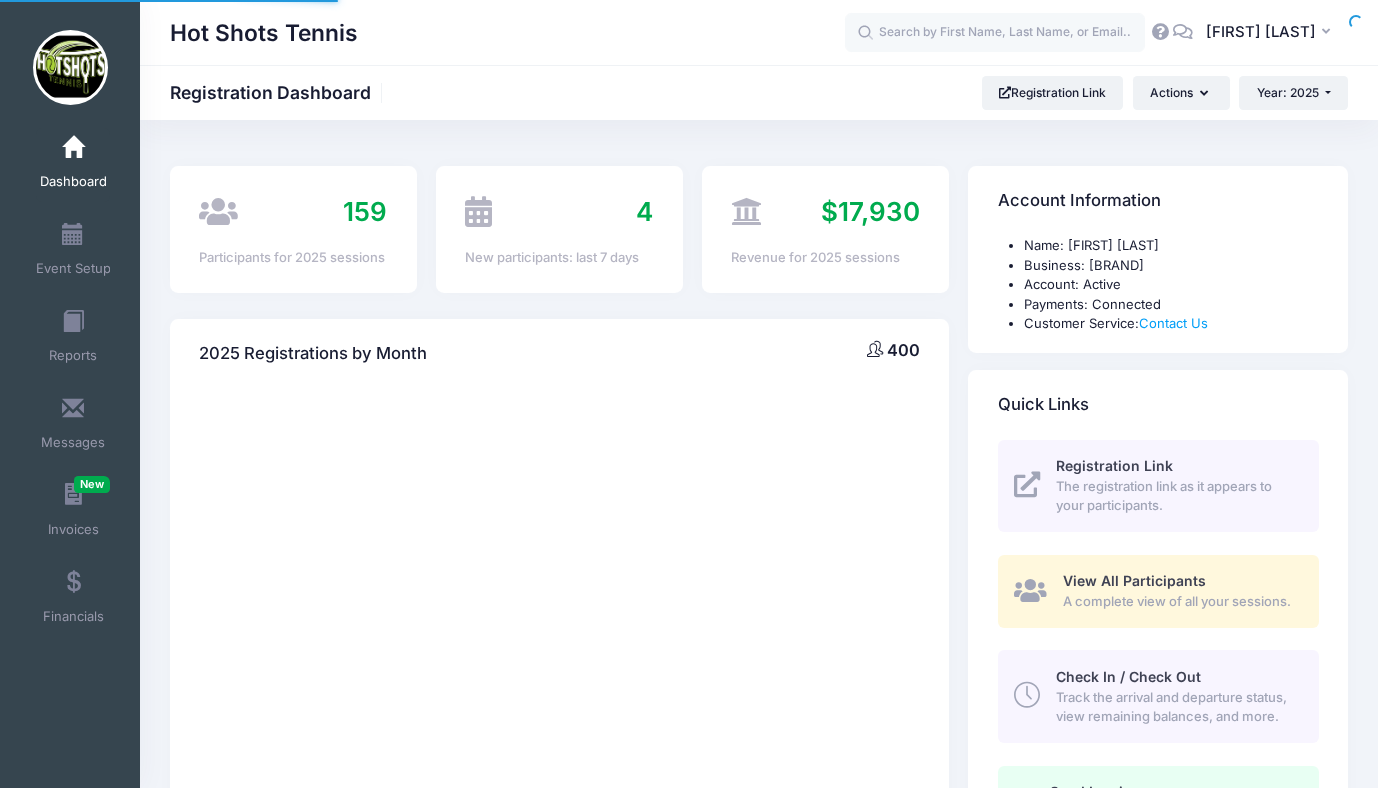 select 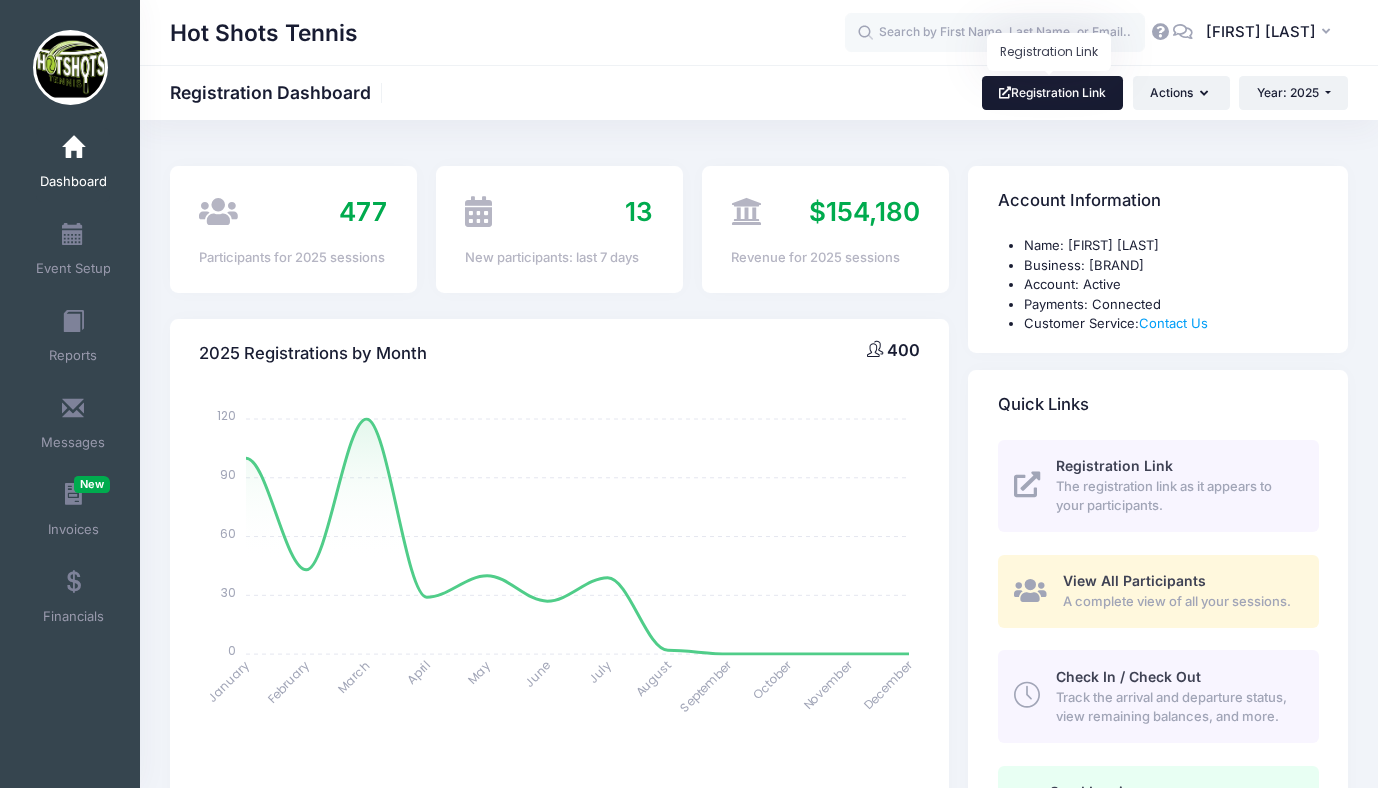 click on "Registration Link" at bounding box center [1053, 93] 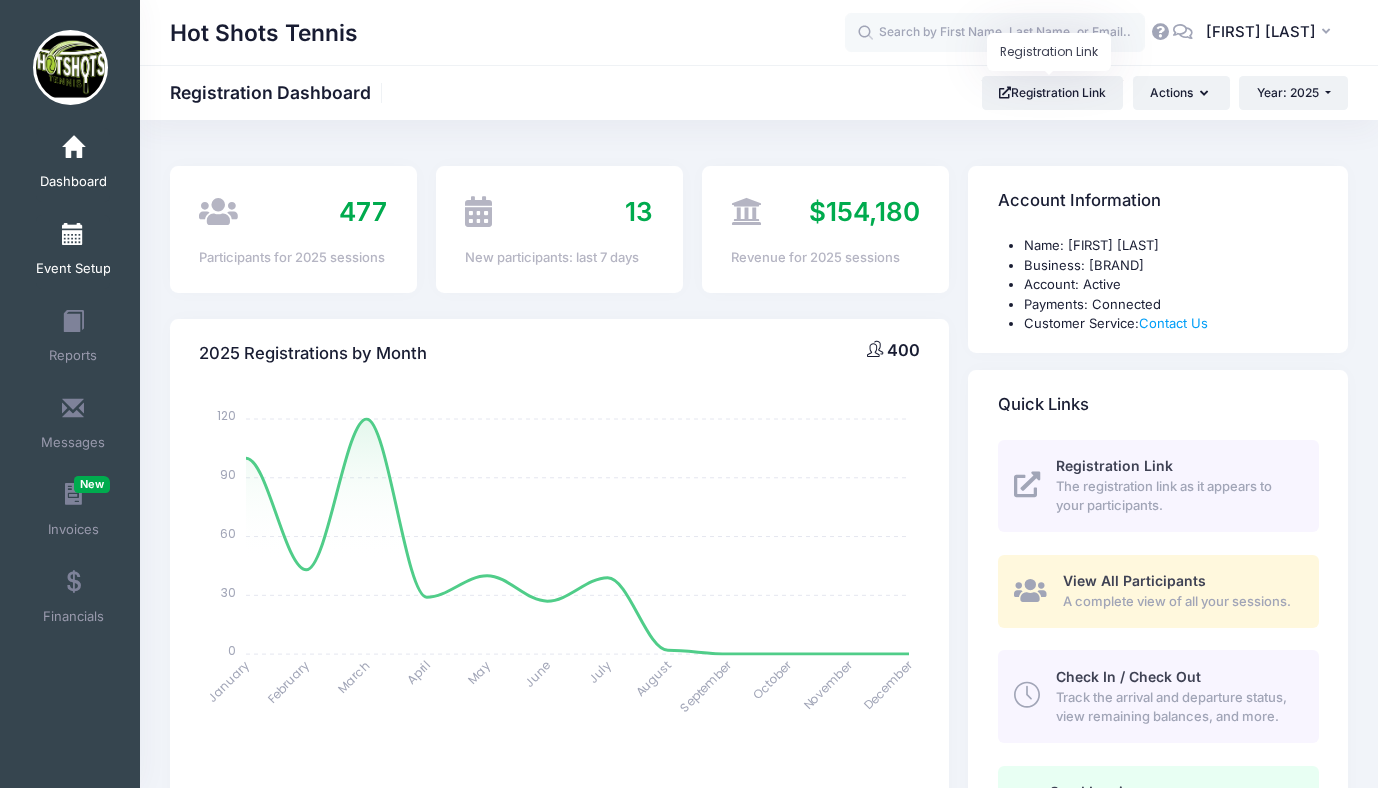 click at bounding box center [73, 235] 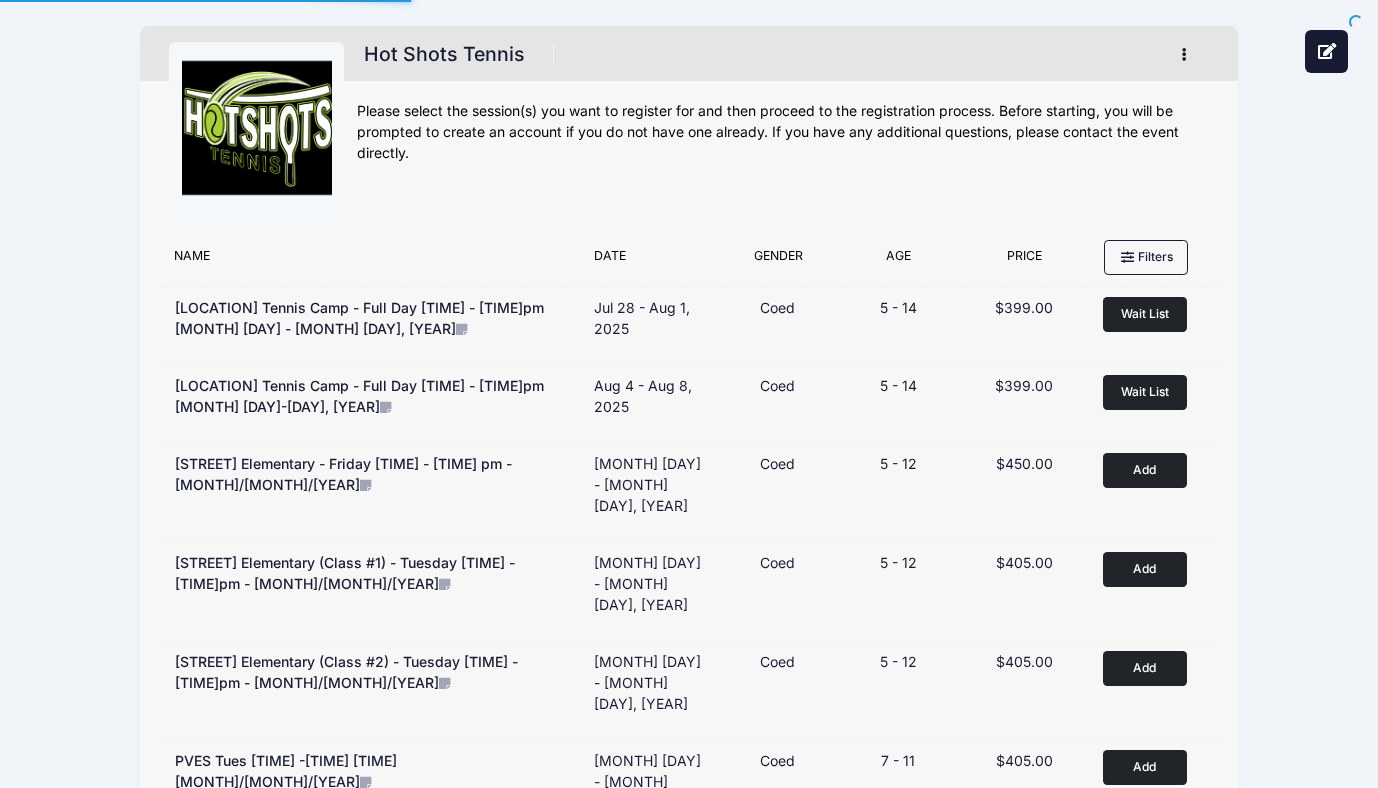 scroll, scrollTop: 0, scrollLeft: 0, axis: both 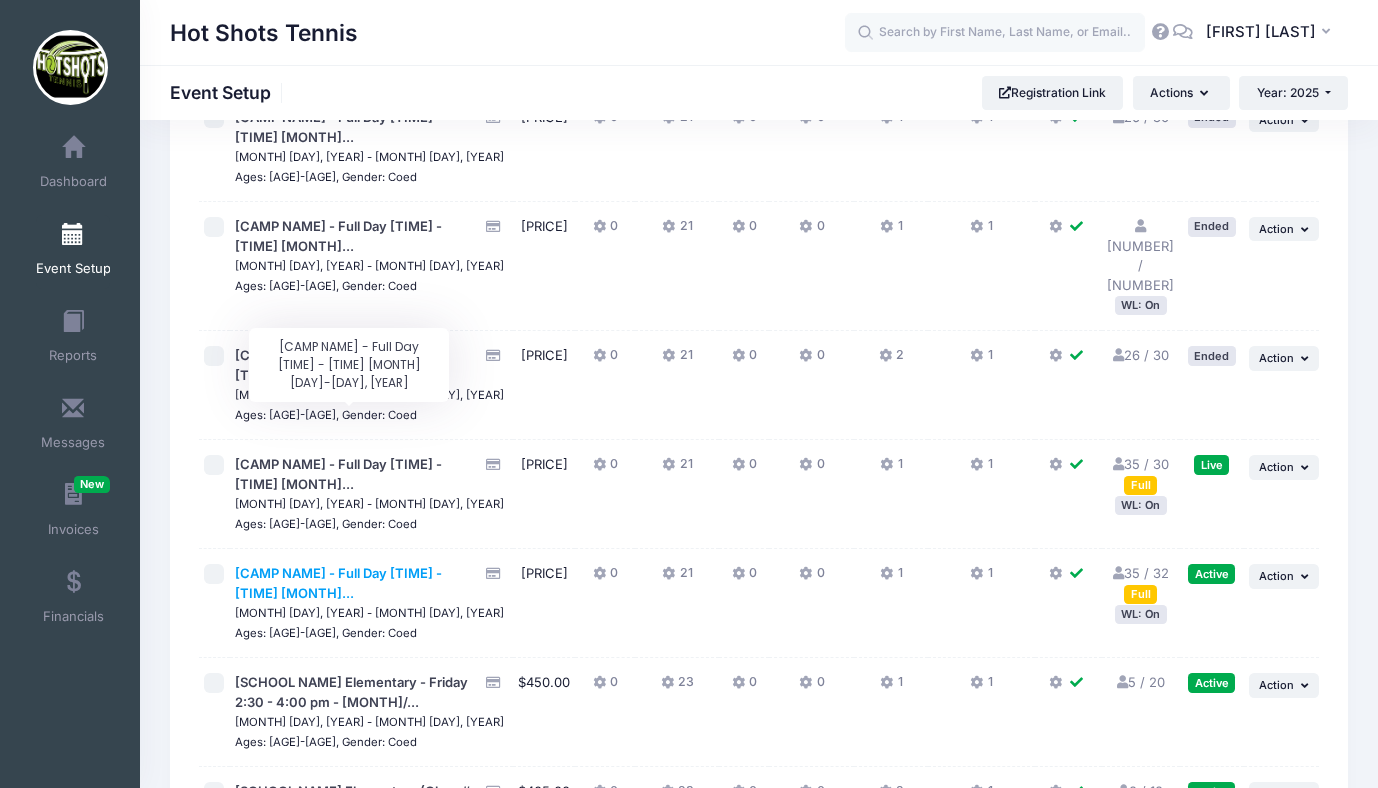 click on "Westchester Tennis Camp - Full Day 9:00 - 3:00pm  Au..." at bounding box center (338, 583) 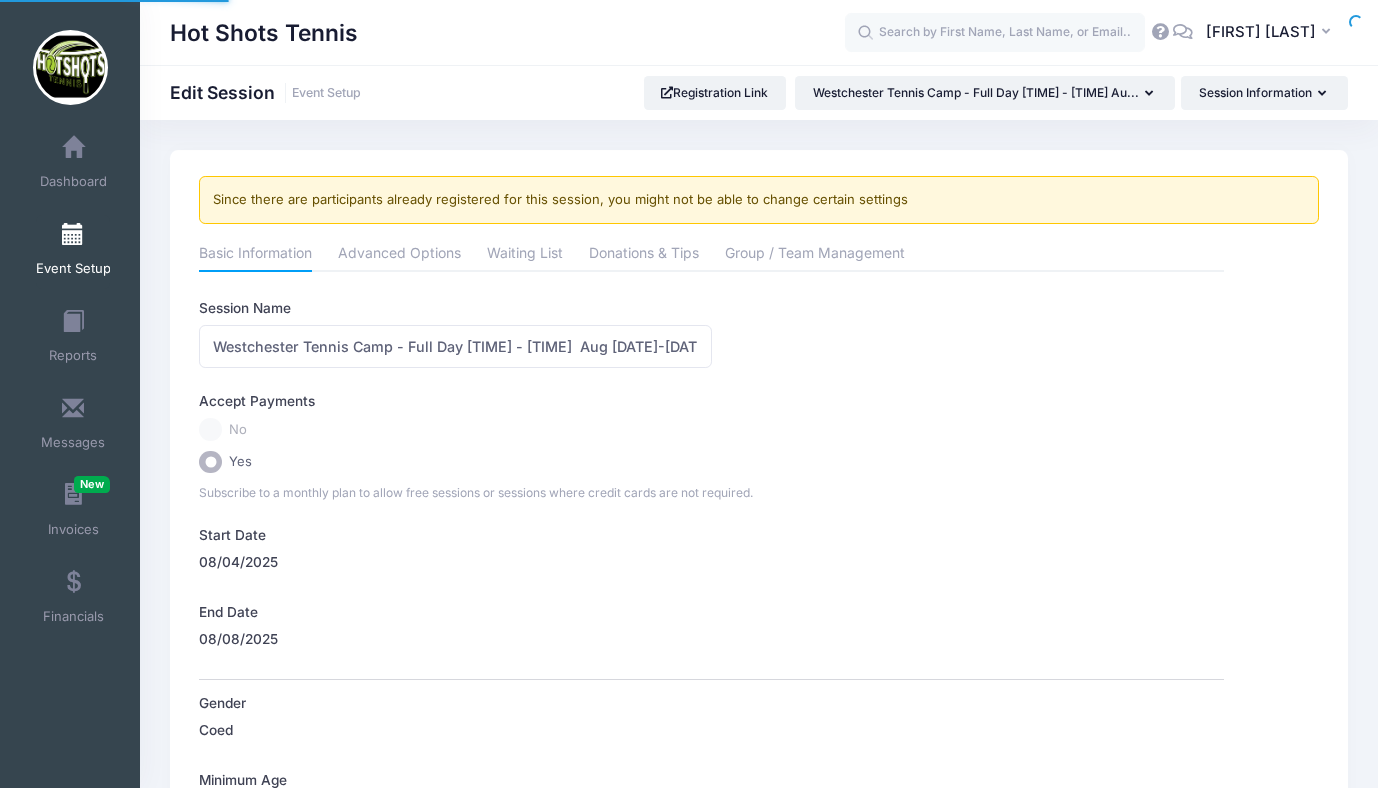 scroll, scrollTop: 0, scrollLeft: 0, axis: both 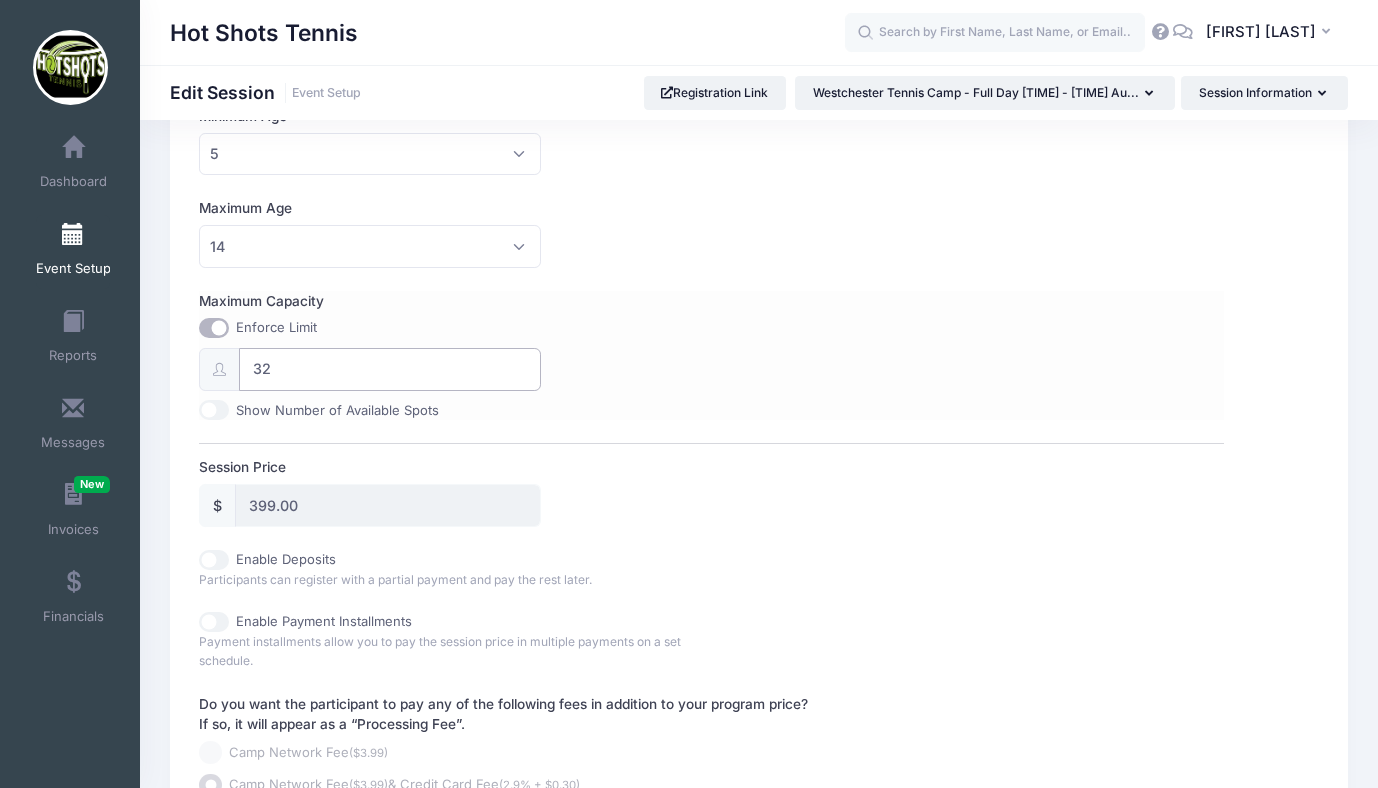 click on "32" at bounding box center [390, 369] 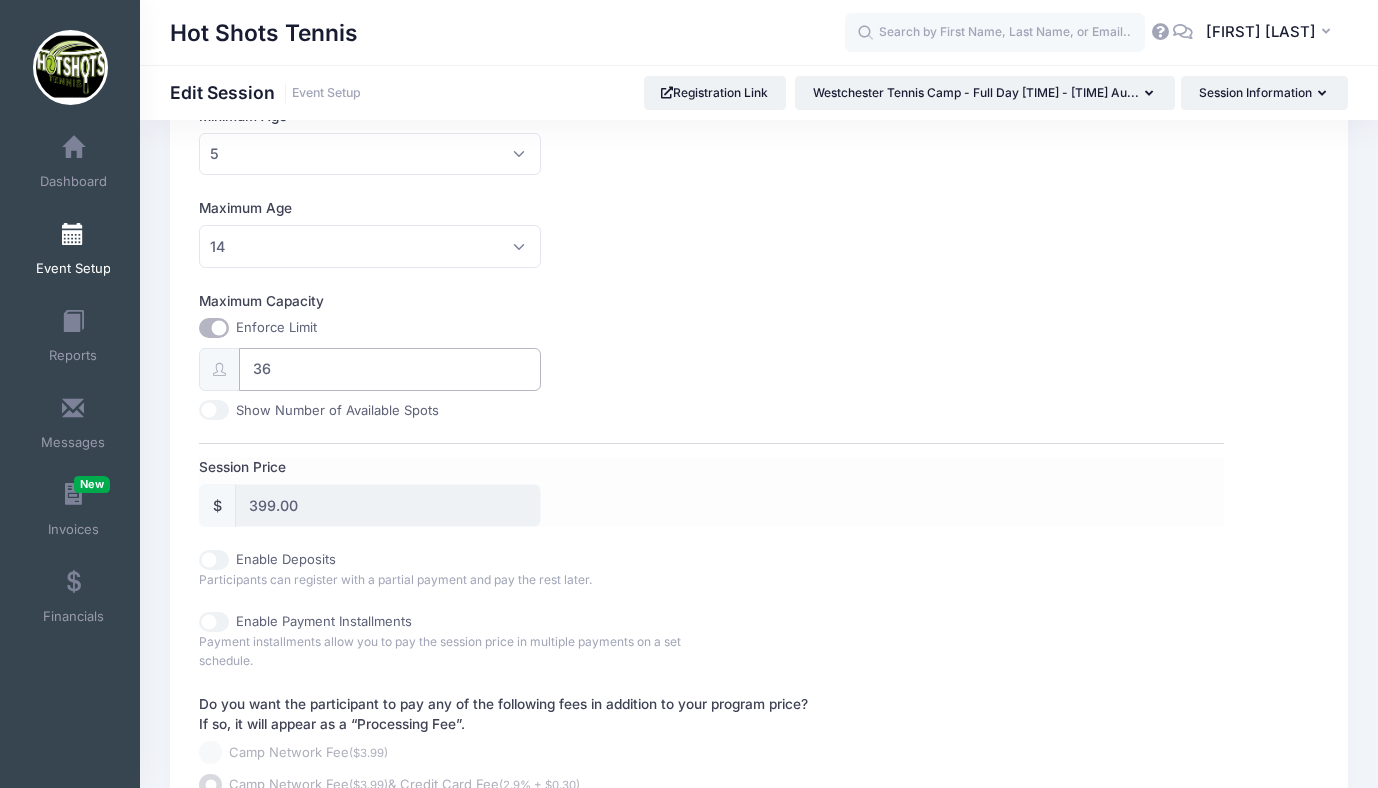 scroll, scrollTop: 883, scrollLeft: 0, axis: vertical 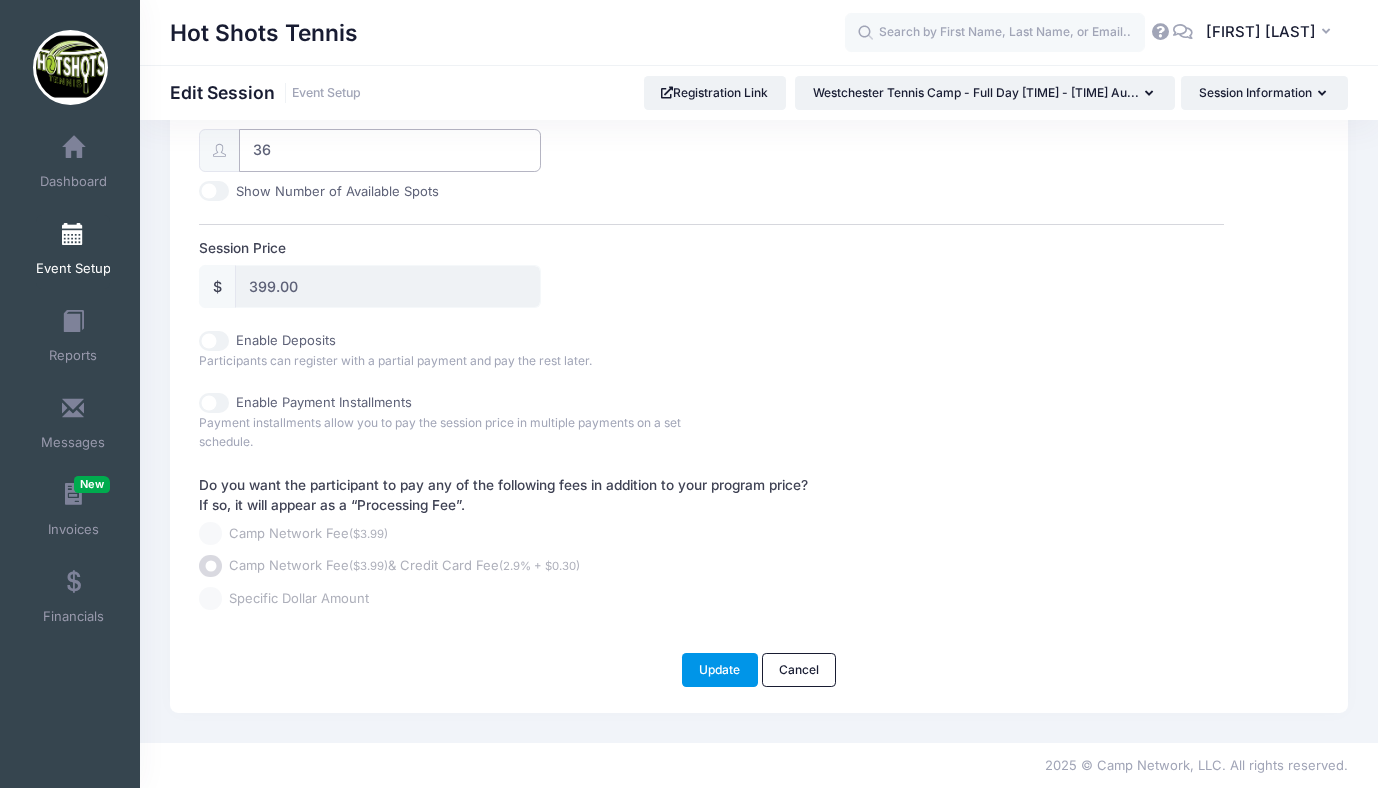 type on "36" 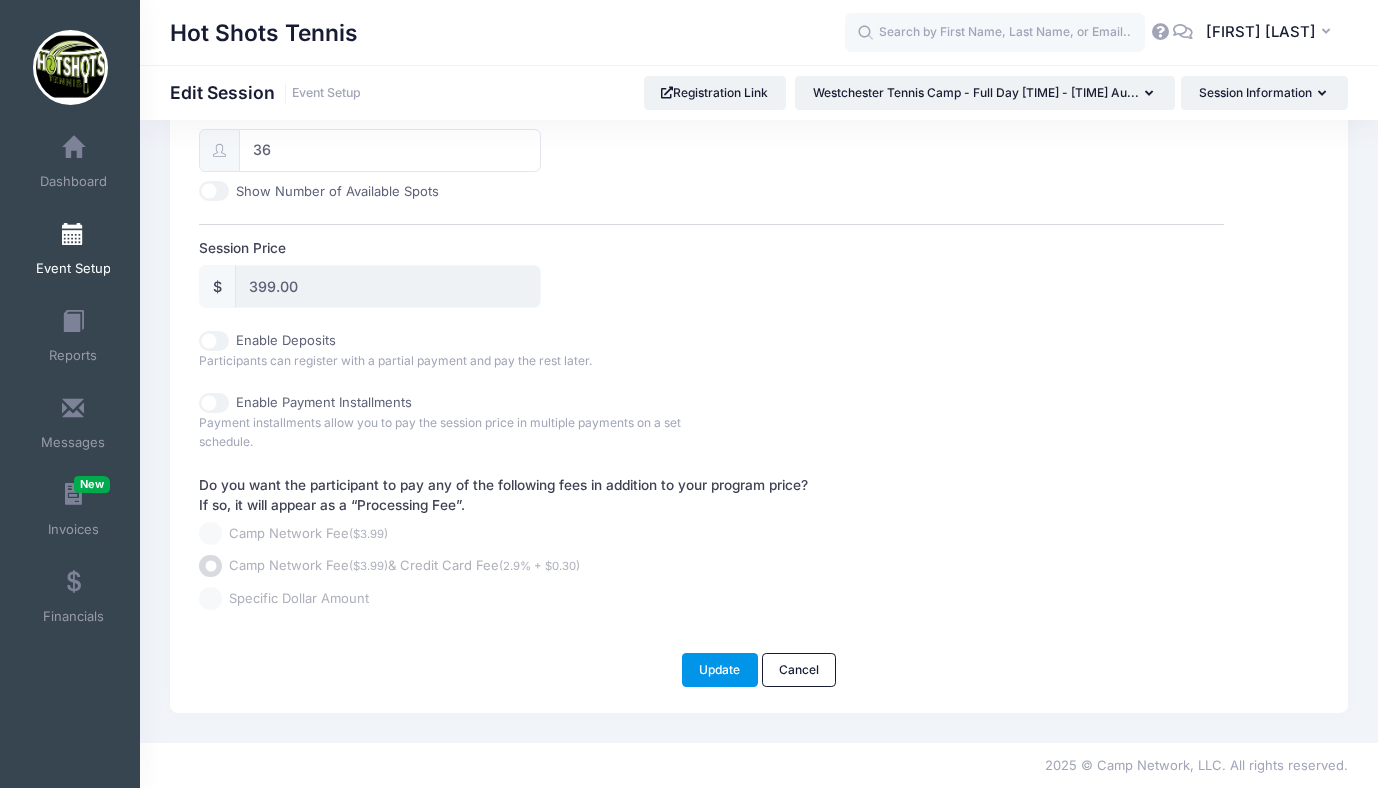 click on "Update" at bounding box center (720, 670) 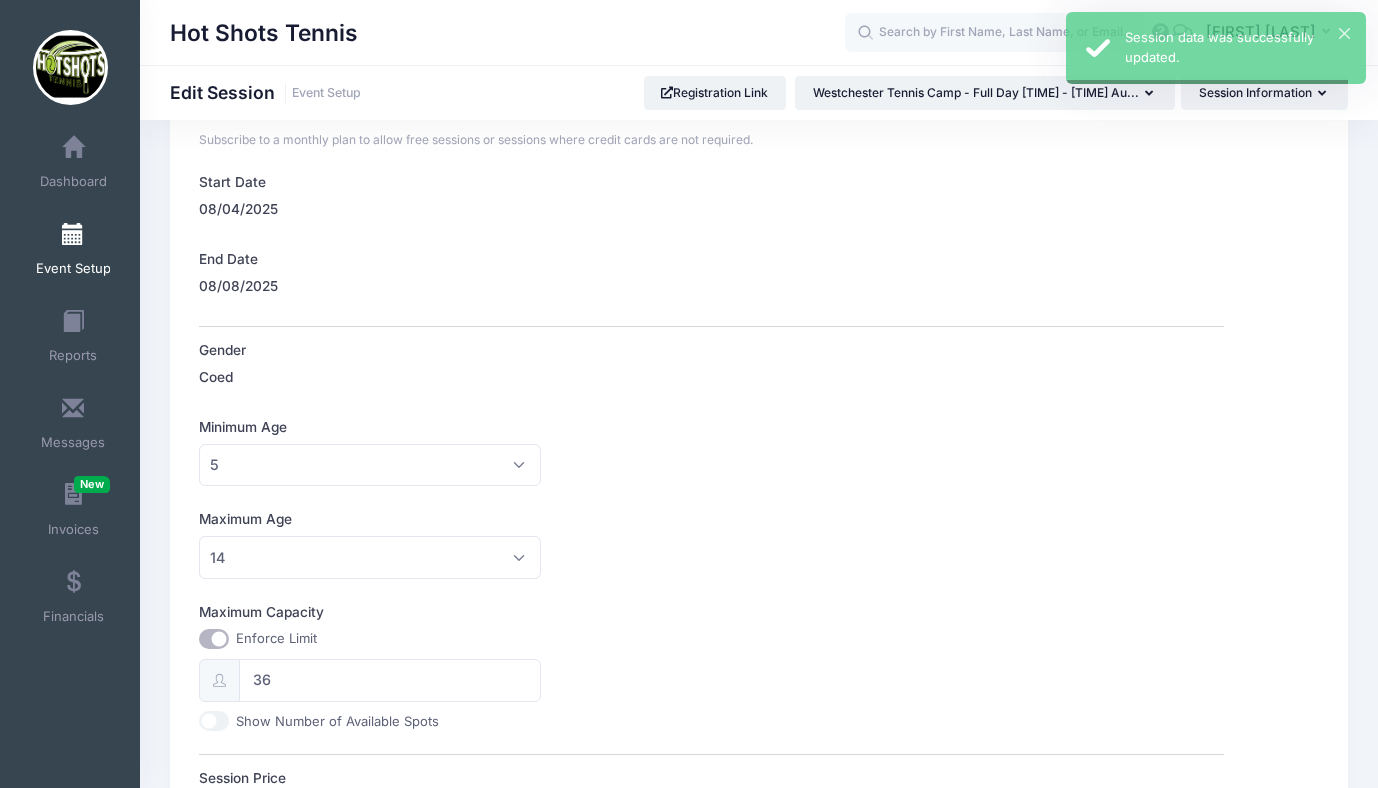 scroll, scrollTop: 0, scrollLeft: 0, axis: both 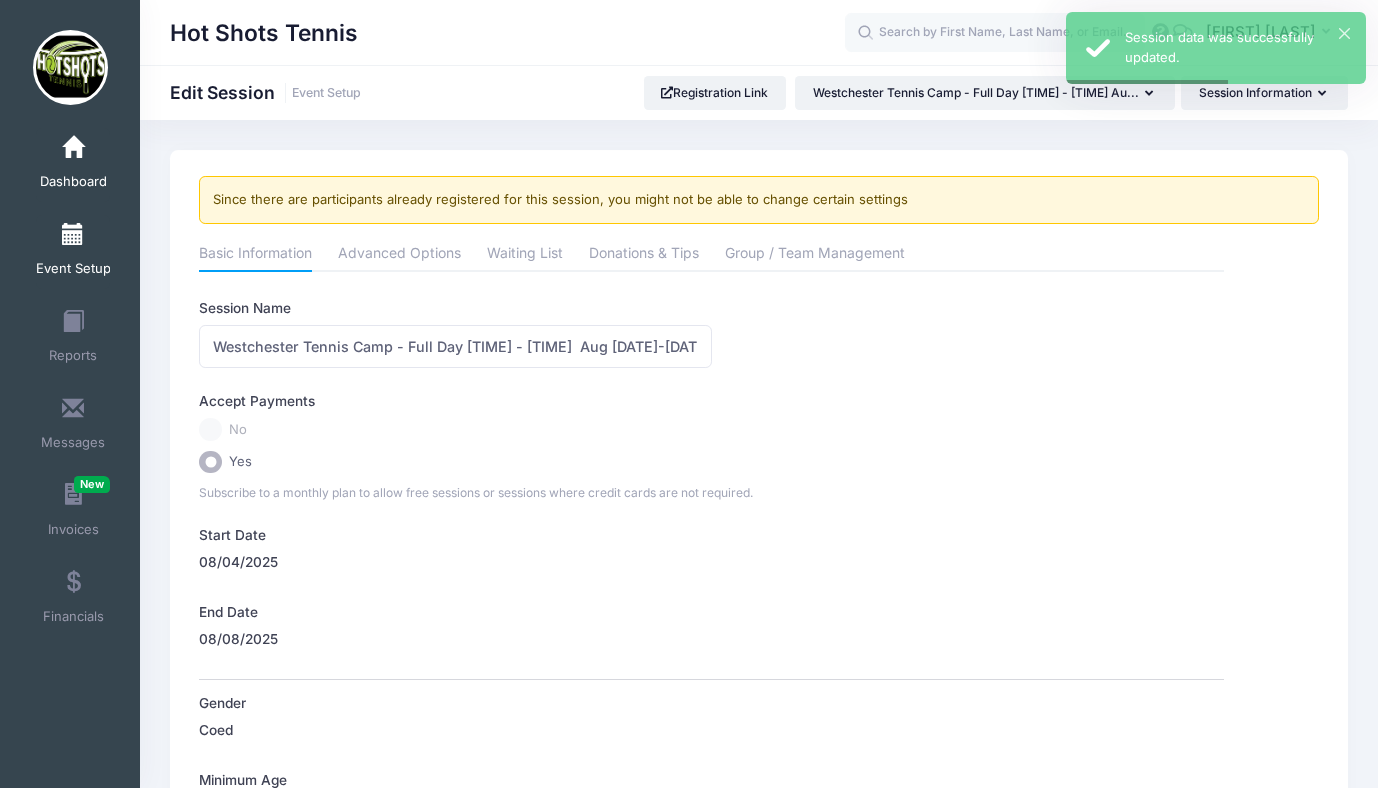 click at bounding box center (73, 148) 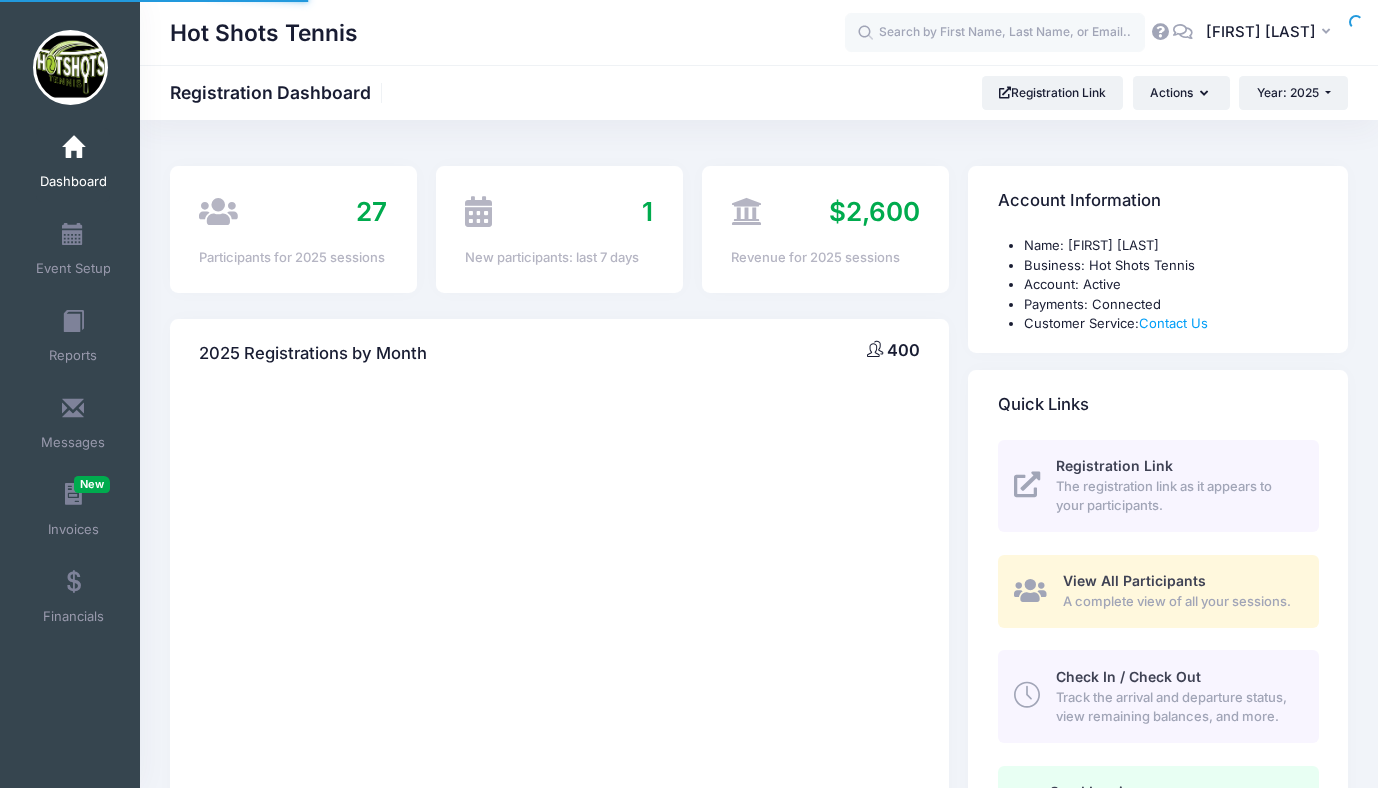 scroll, scrollTop: 0, scrollLeft: 0, axis: both 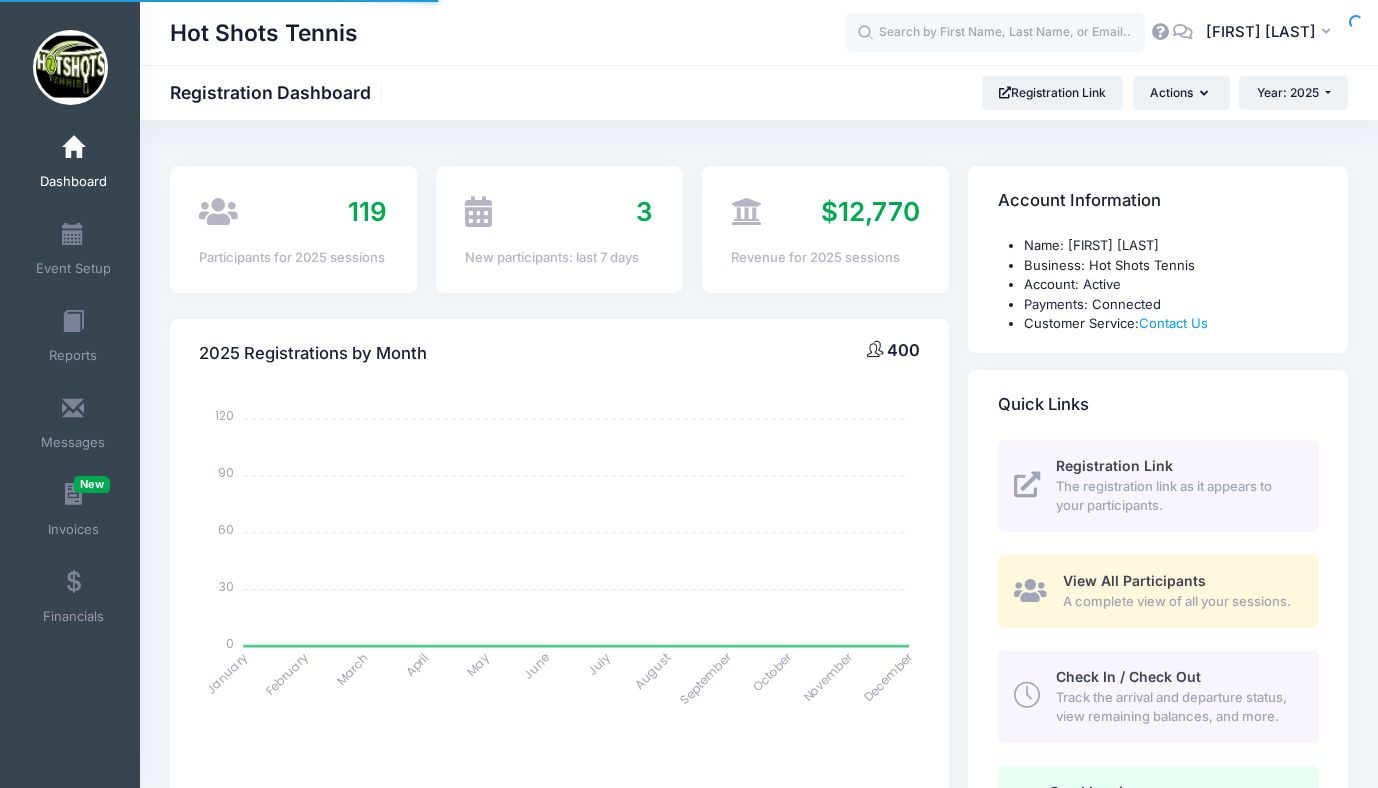 select 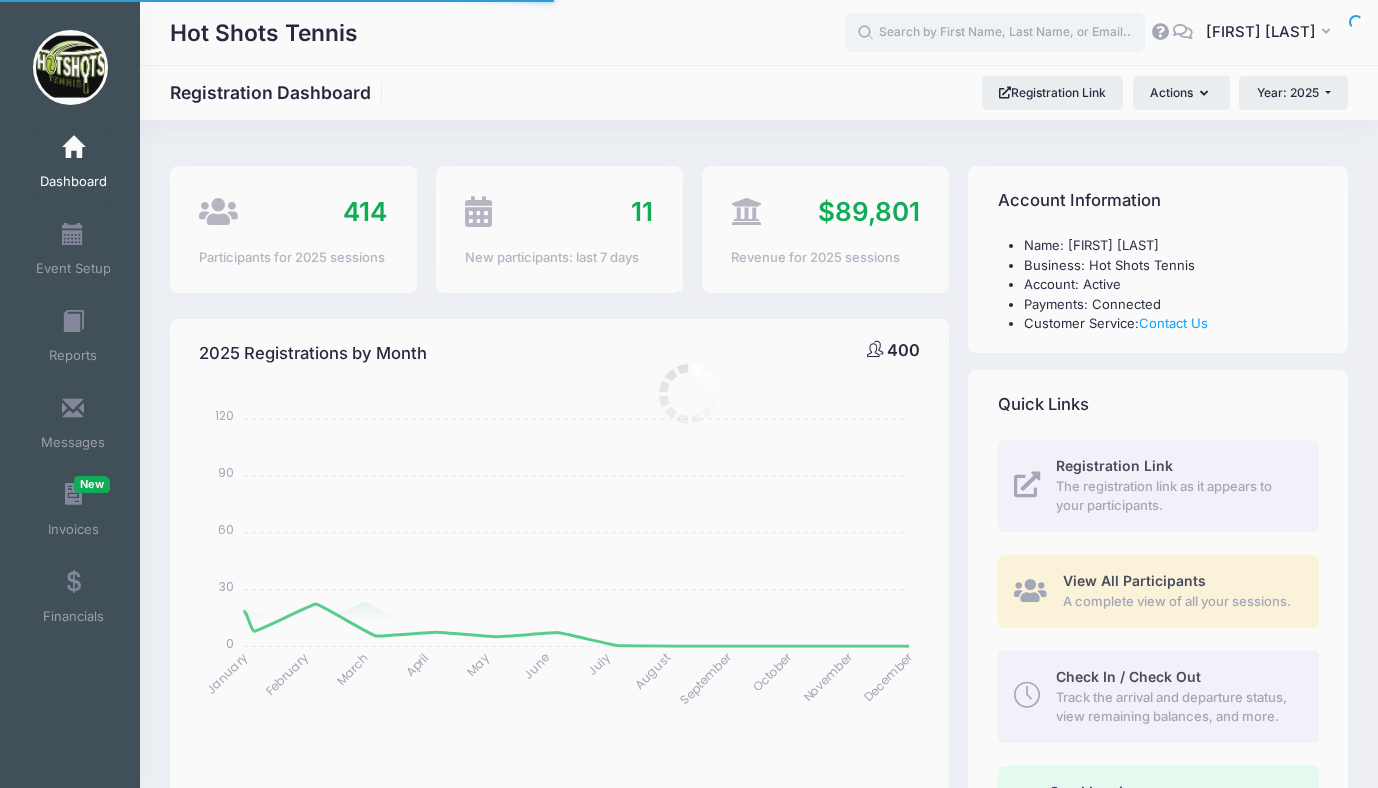 scroll, scrollTop: 0, scrollLeft: 0, axis: both 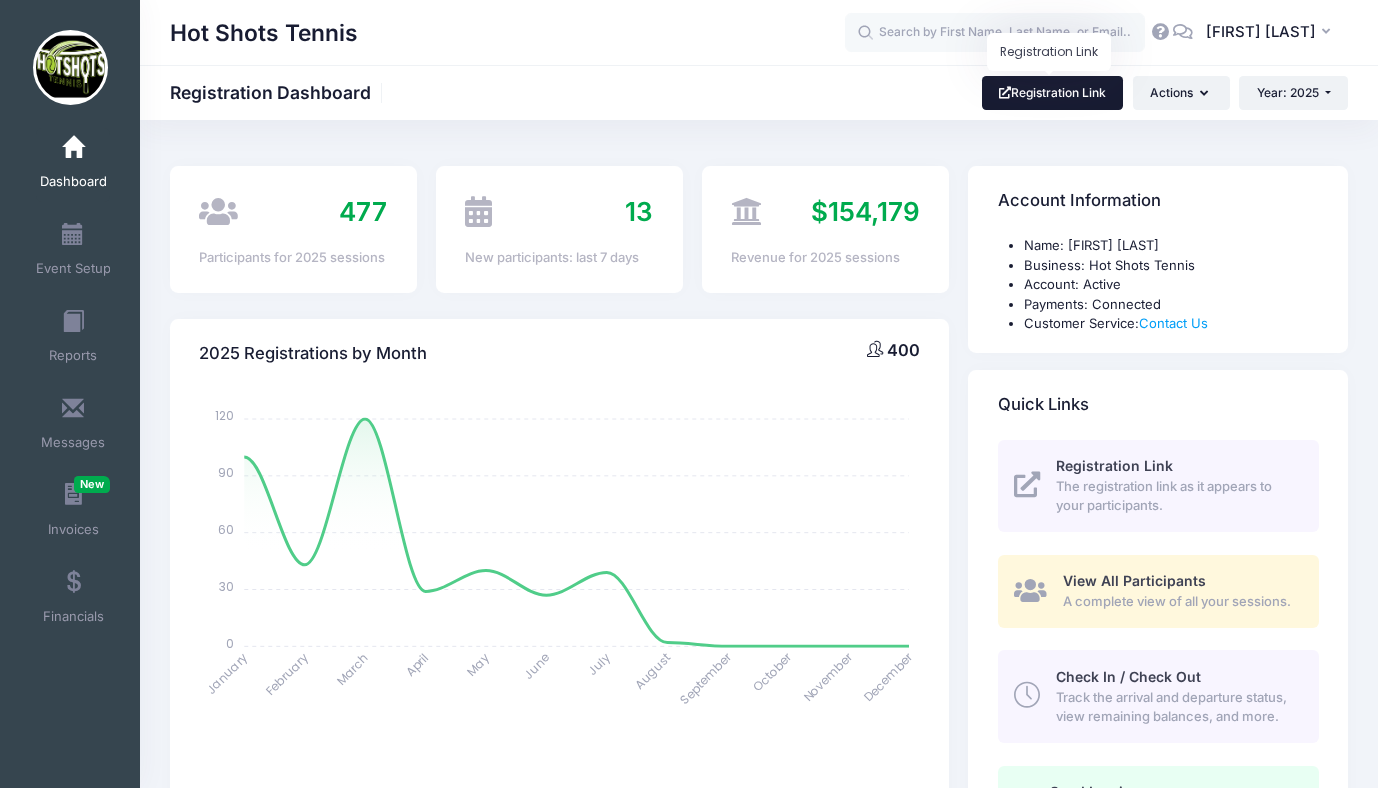 click on "Registration Link" at bounding box center (1053, 93) 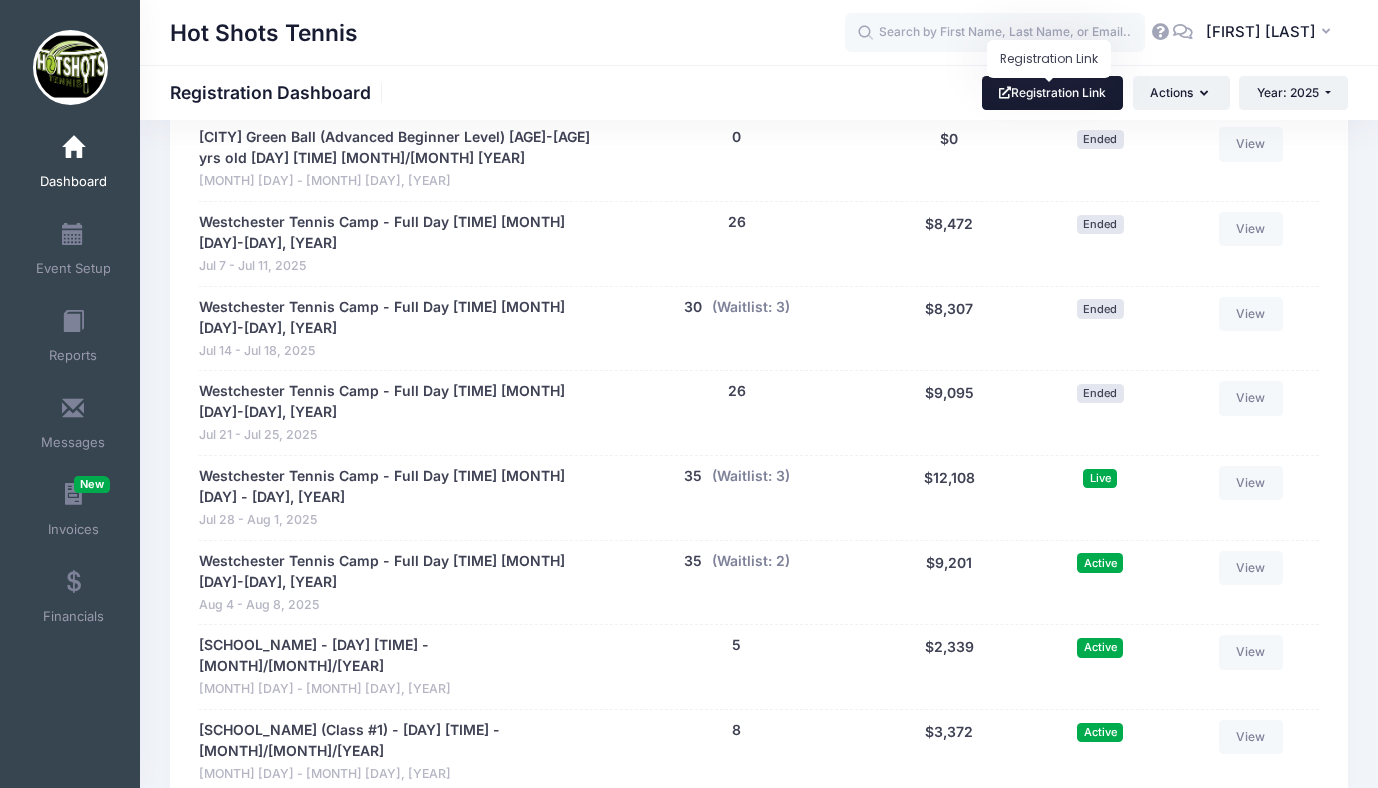 scroll, scrollTop: 3662, scrollLeft: 0, axis: vertical 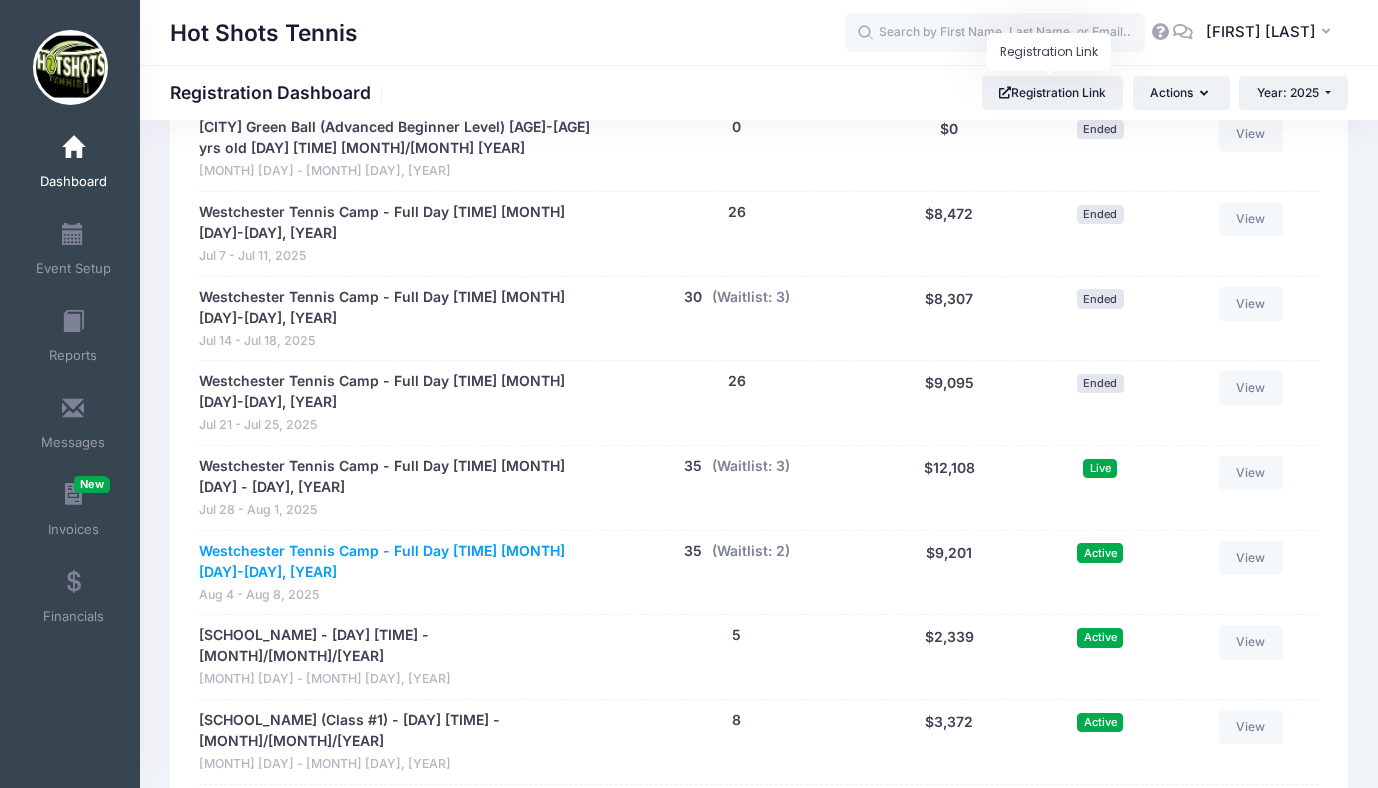 click on "Westchester Tennis Camp - Full Day [TIME] - [TIME]  Aug [DATE]-[DATE], [YEAR]" at bounding box center (395, 562) 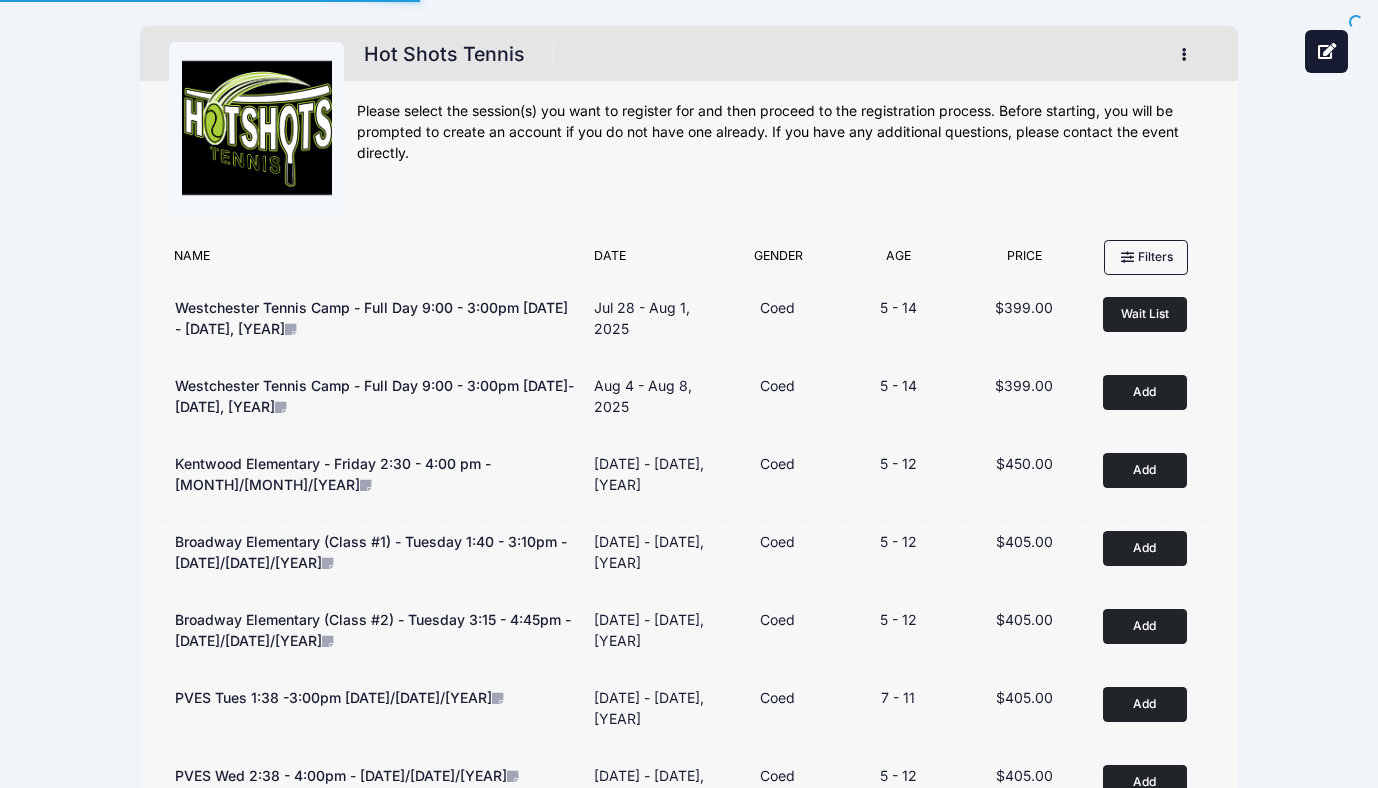 scroll, scrollTop: 0, scrollLeft: 0, axis: both 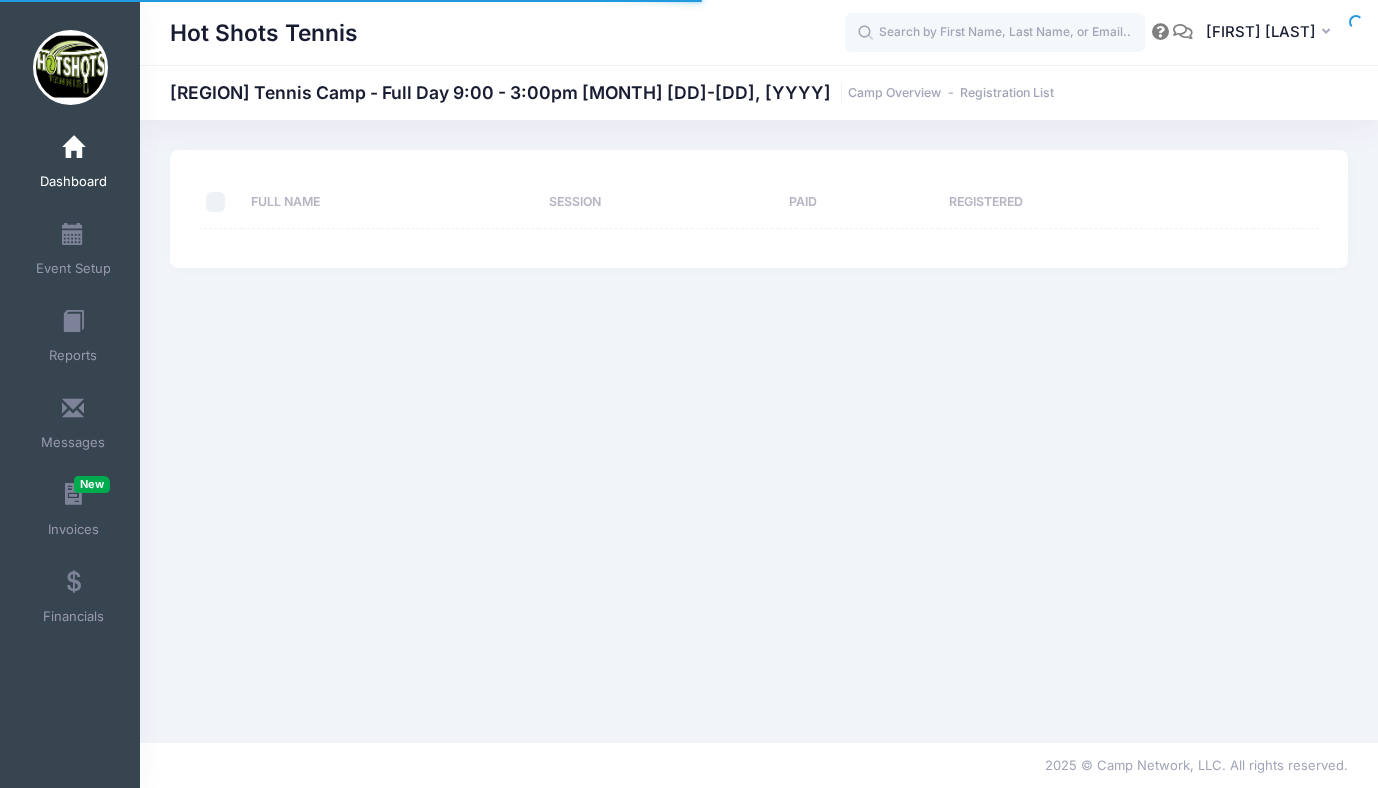 select on "10" 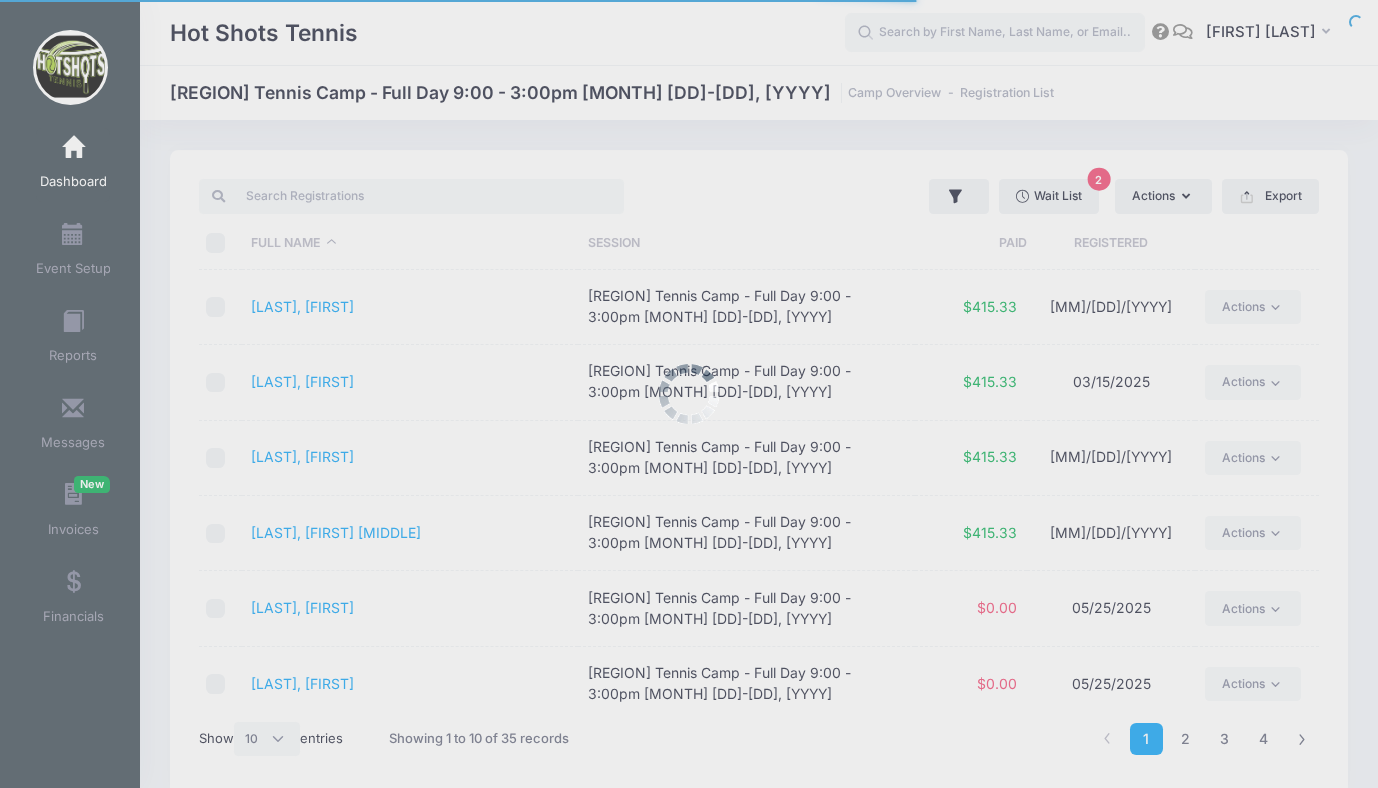 scroll, scrollTop: 0, scrollLeft: 0, axis: both 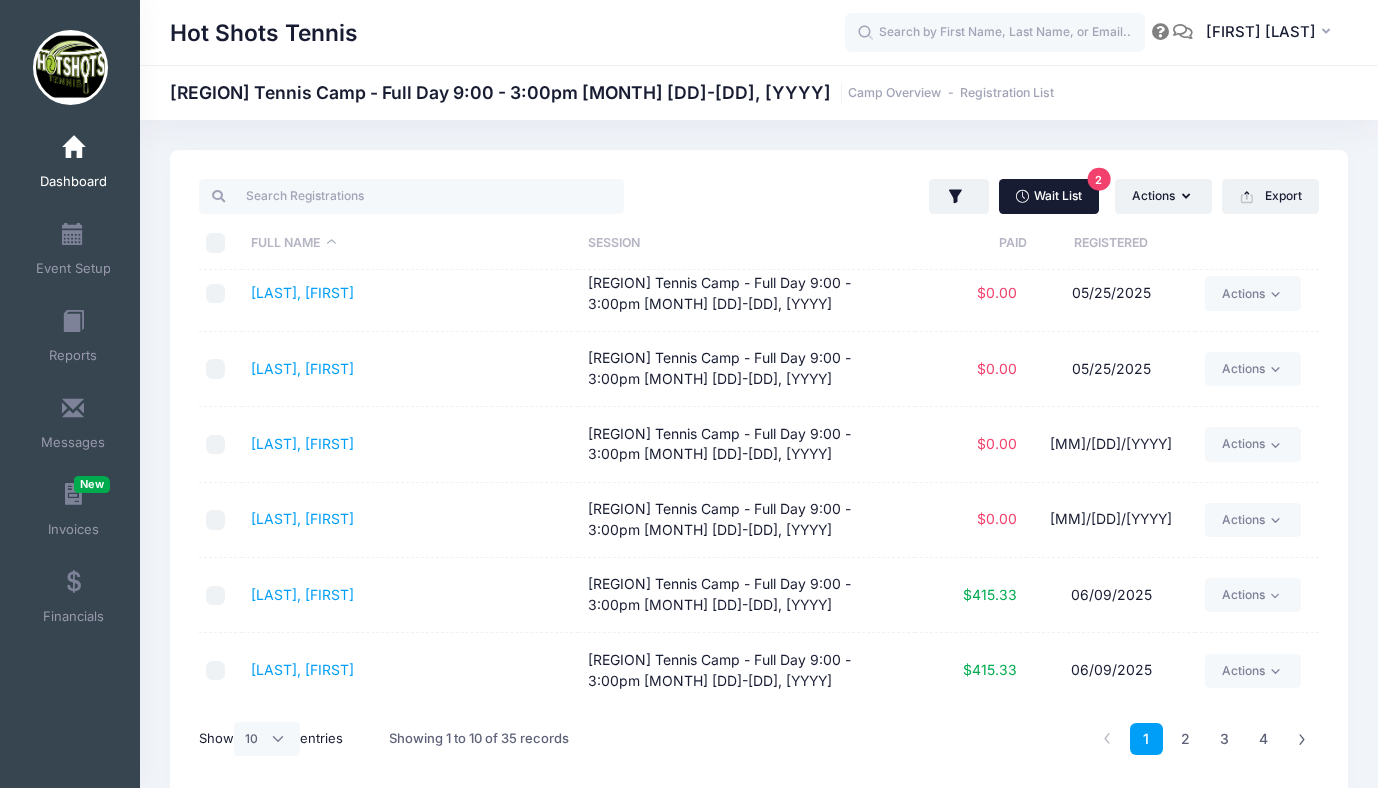 click on "Wait List
2" at bounding box center [1049, 196] 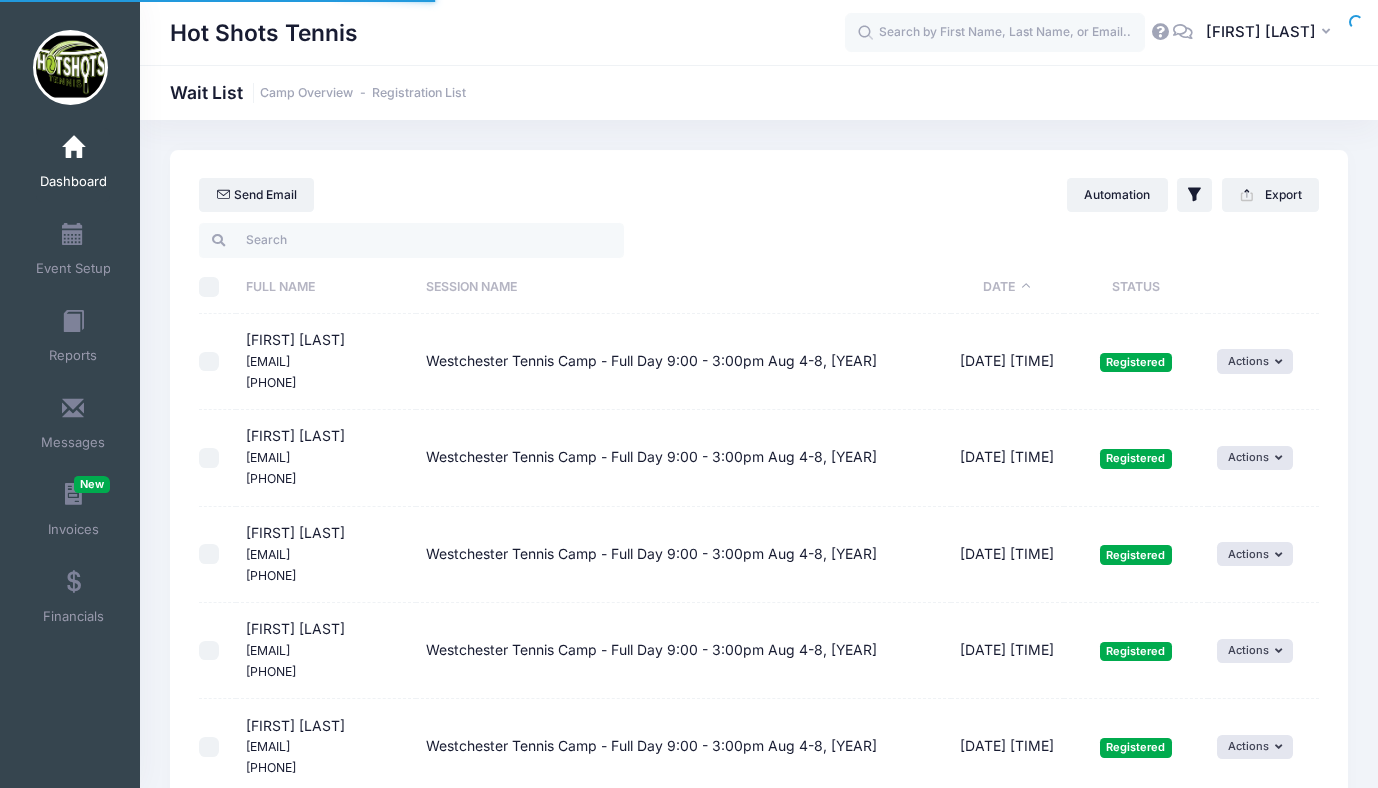 select on "50" 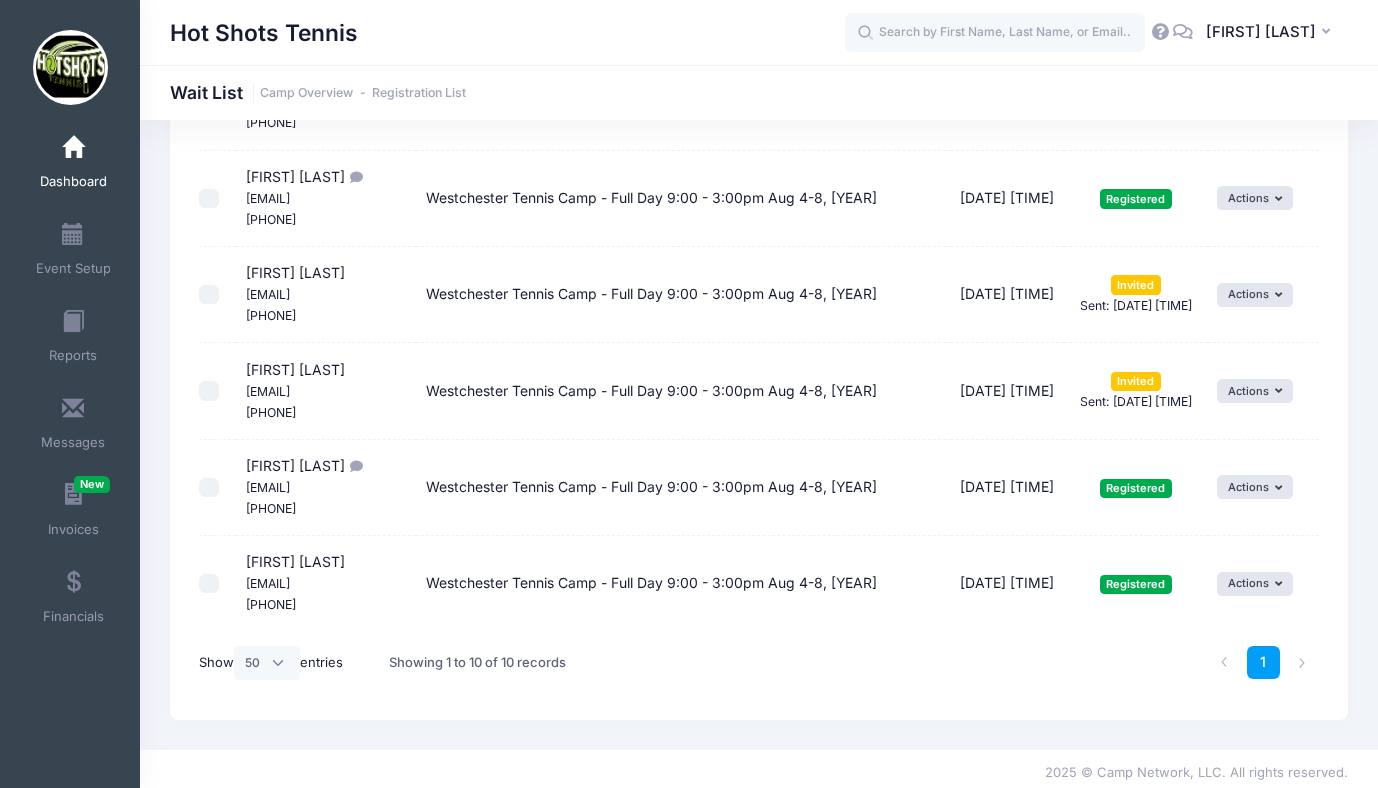 scroll, scrollTop: 652, scrollLeft: 0, axis: vertical 